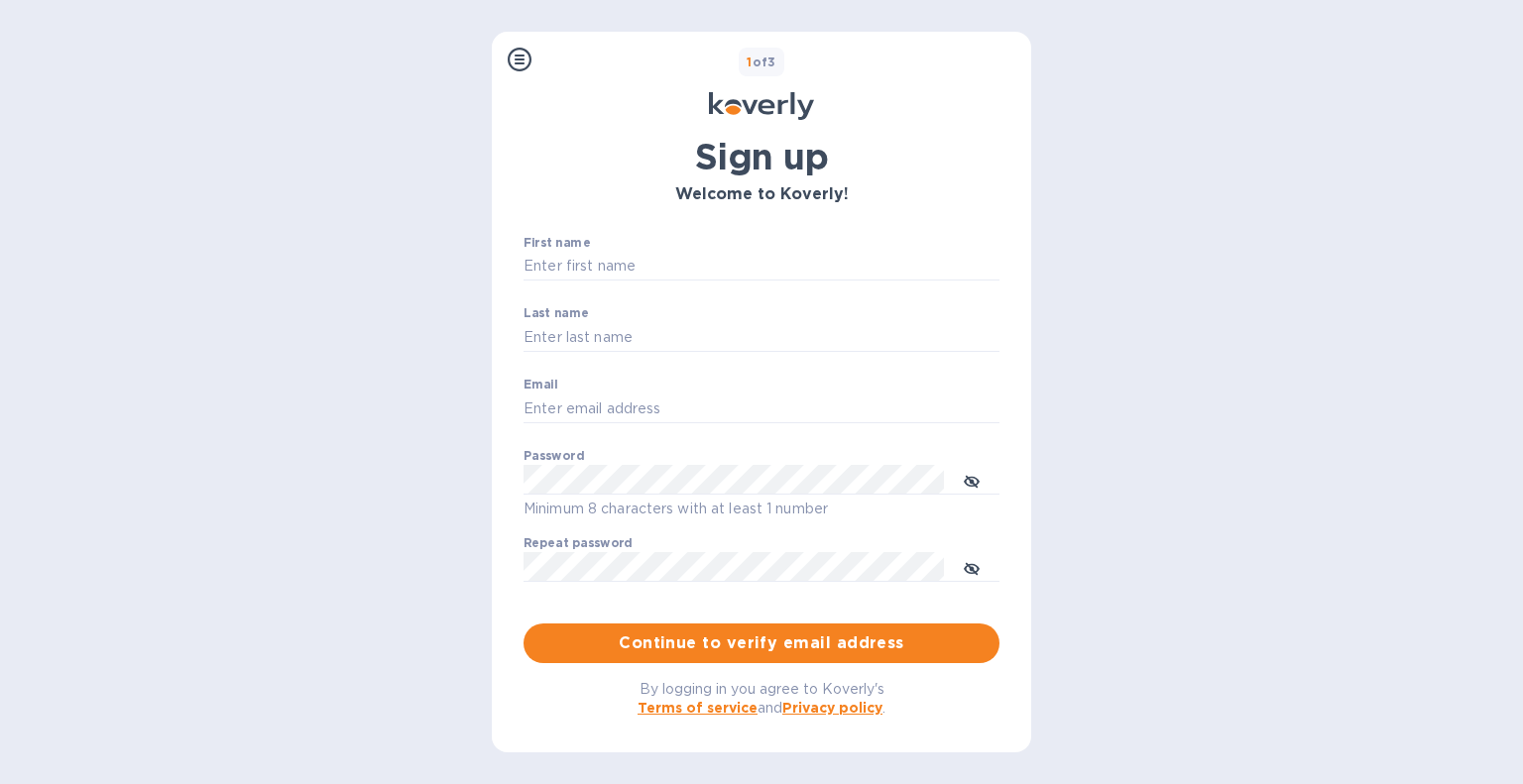 scroll, scrollTop: 0, scrollLeft: 0, axis: both 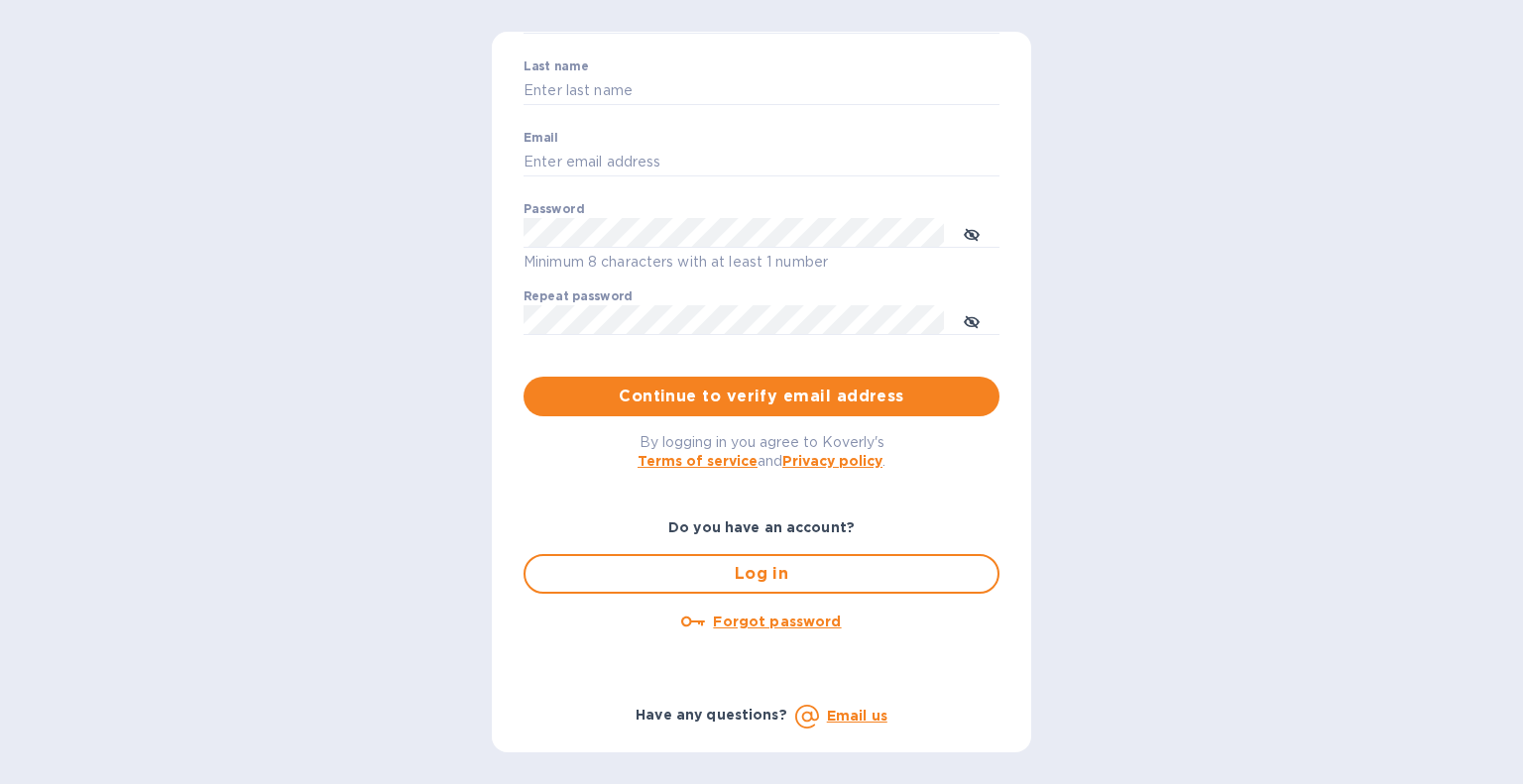 drag, startPoint x: 258, startPoint y: 184, endPoint x: 257, endPoint y: 172, distance: 12.0415946 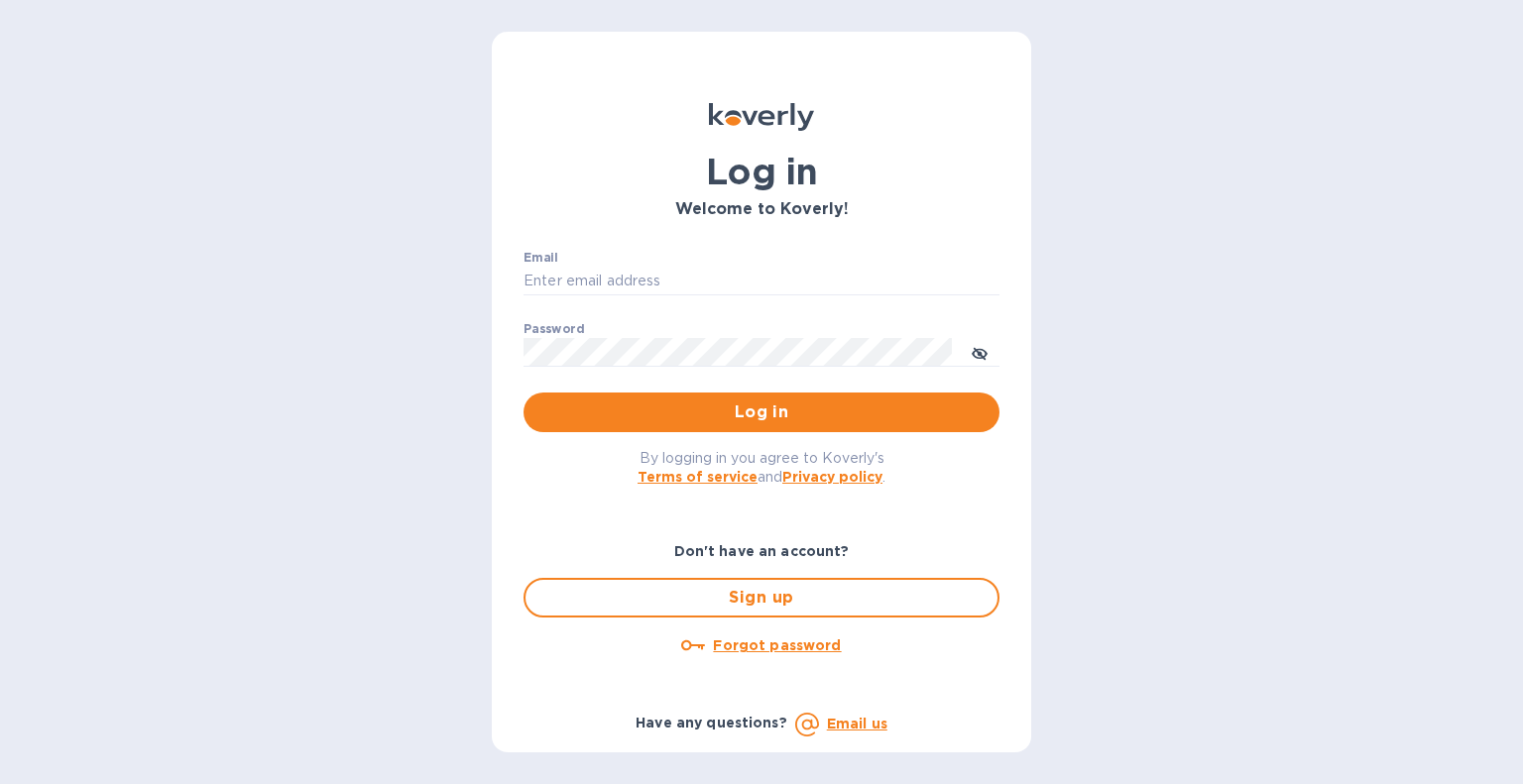 scroll, scrollTop: 0, scrollLeft: 0, axis: both 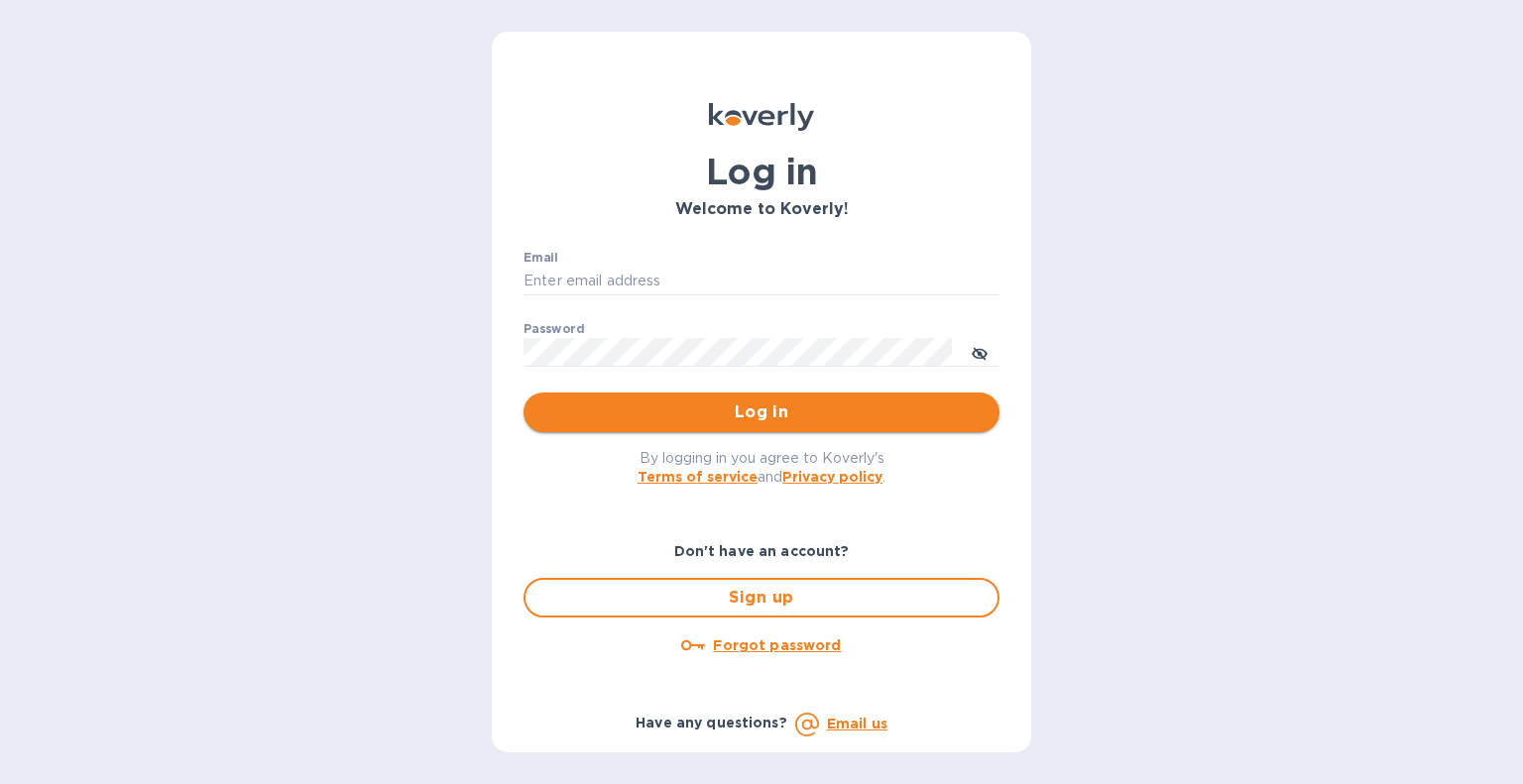 type on "[EMAIL]" 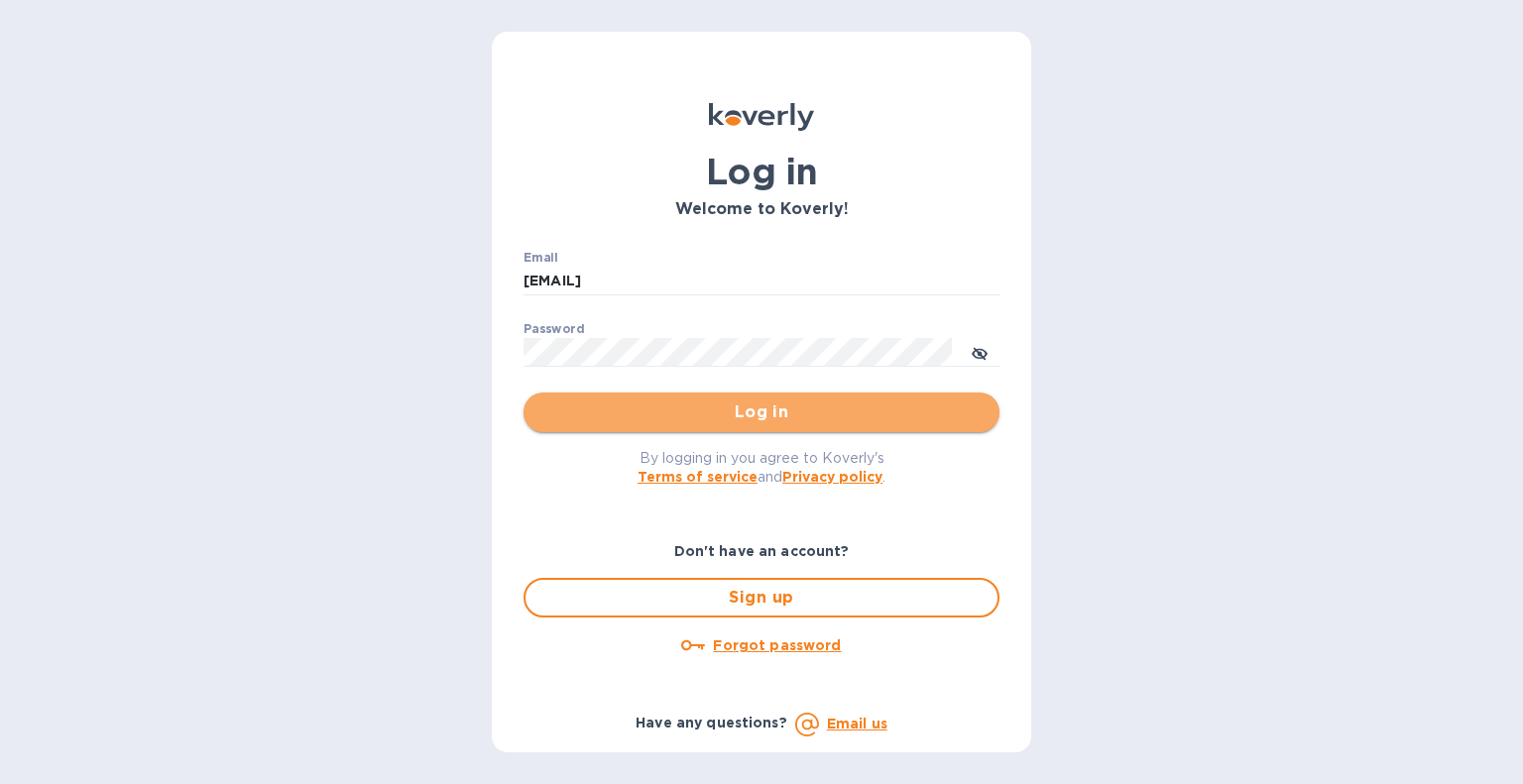 click on "Log in" at bounding box center (762, 412) 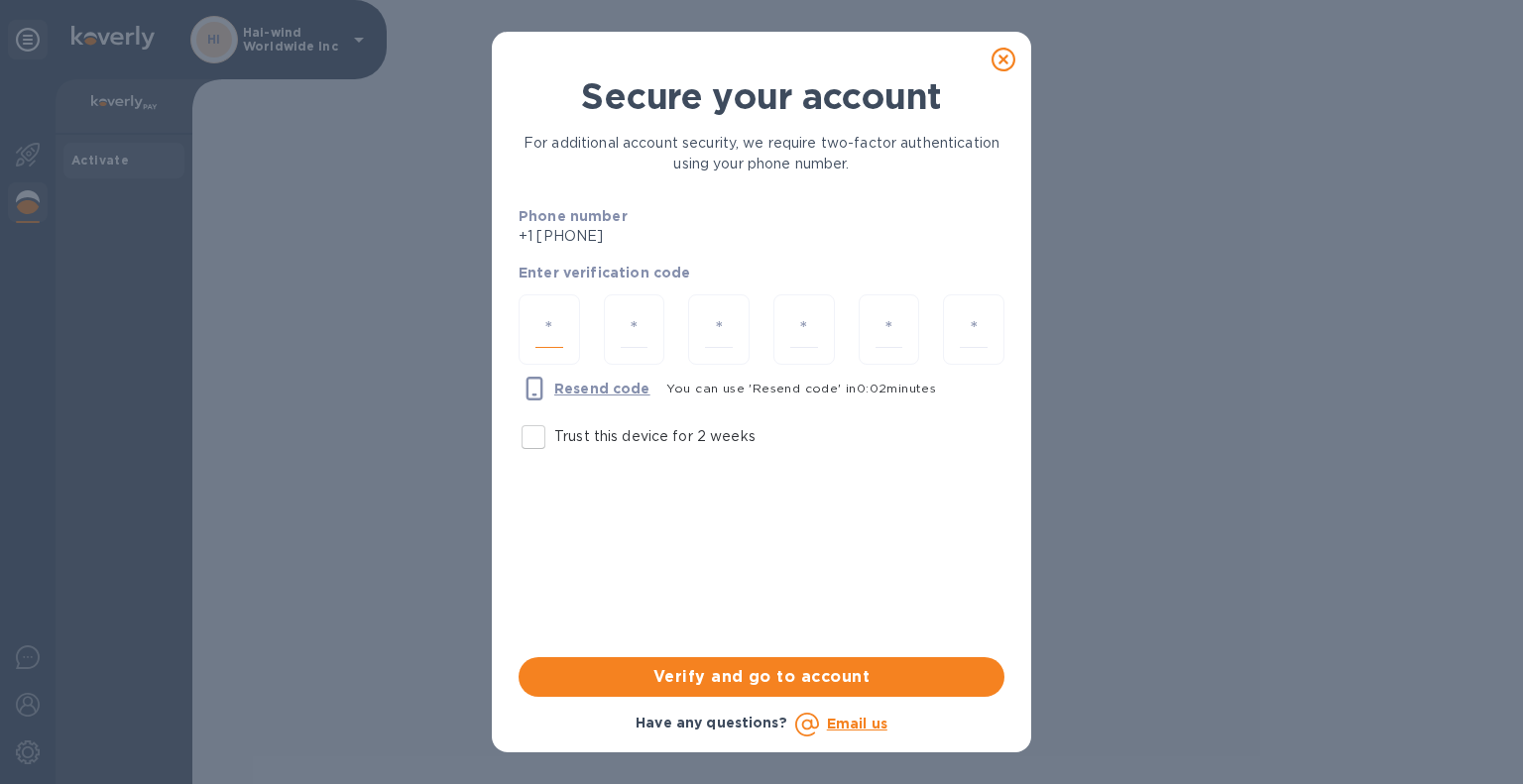 click at bounding box center [549, 329] 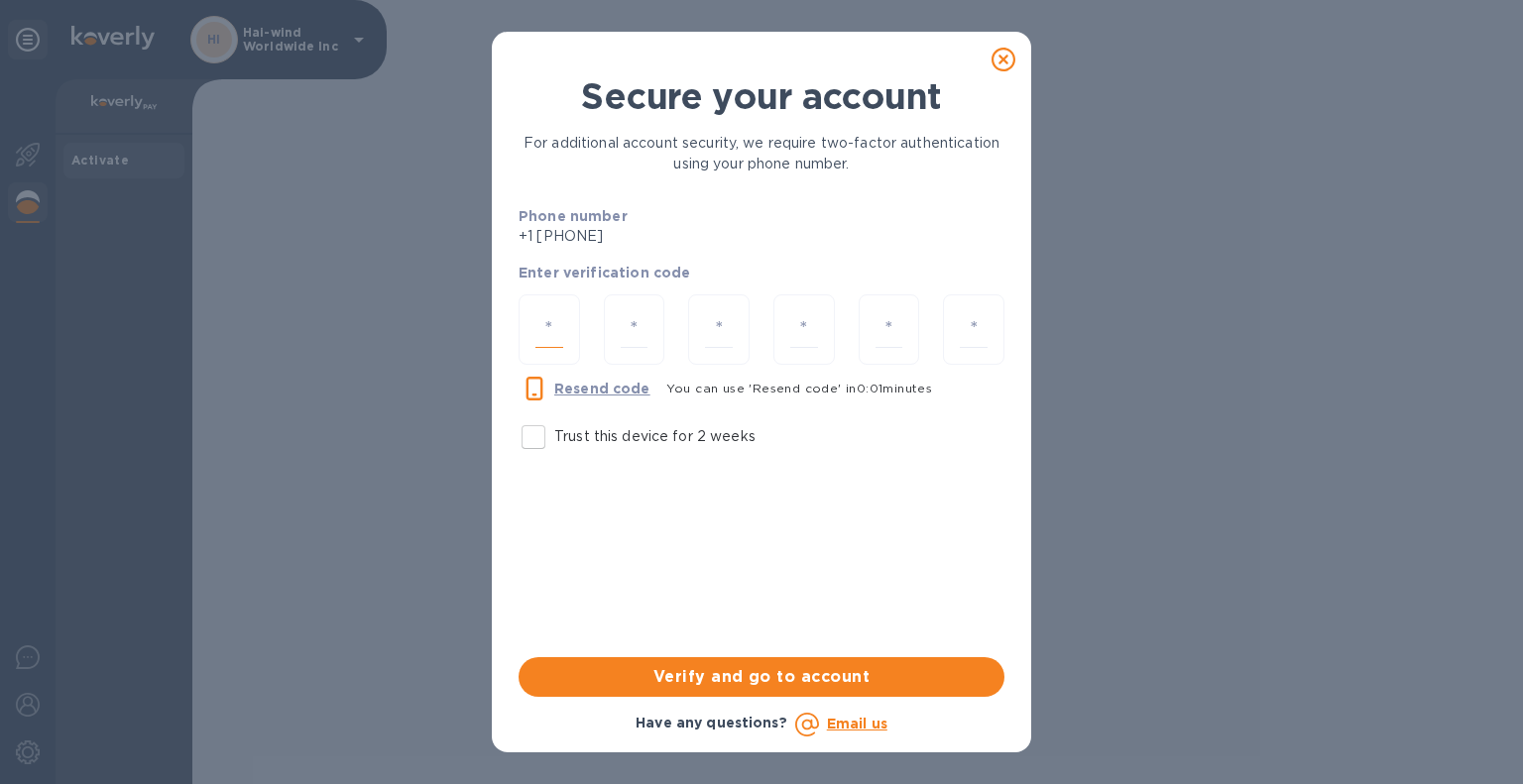 type on "5" 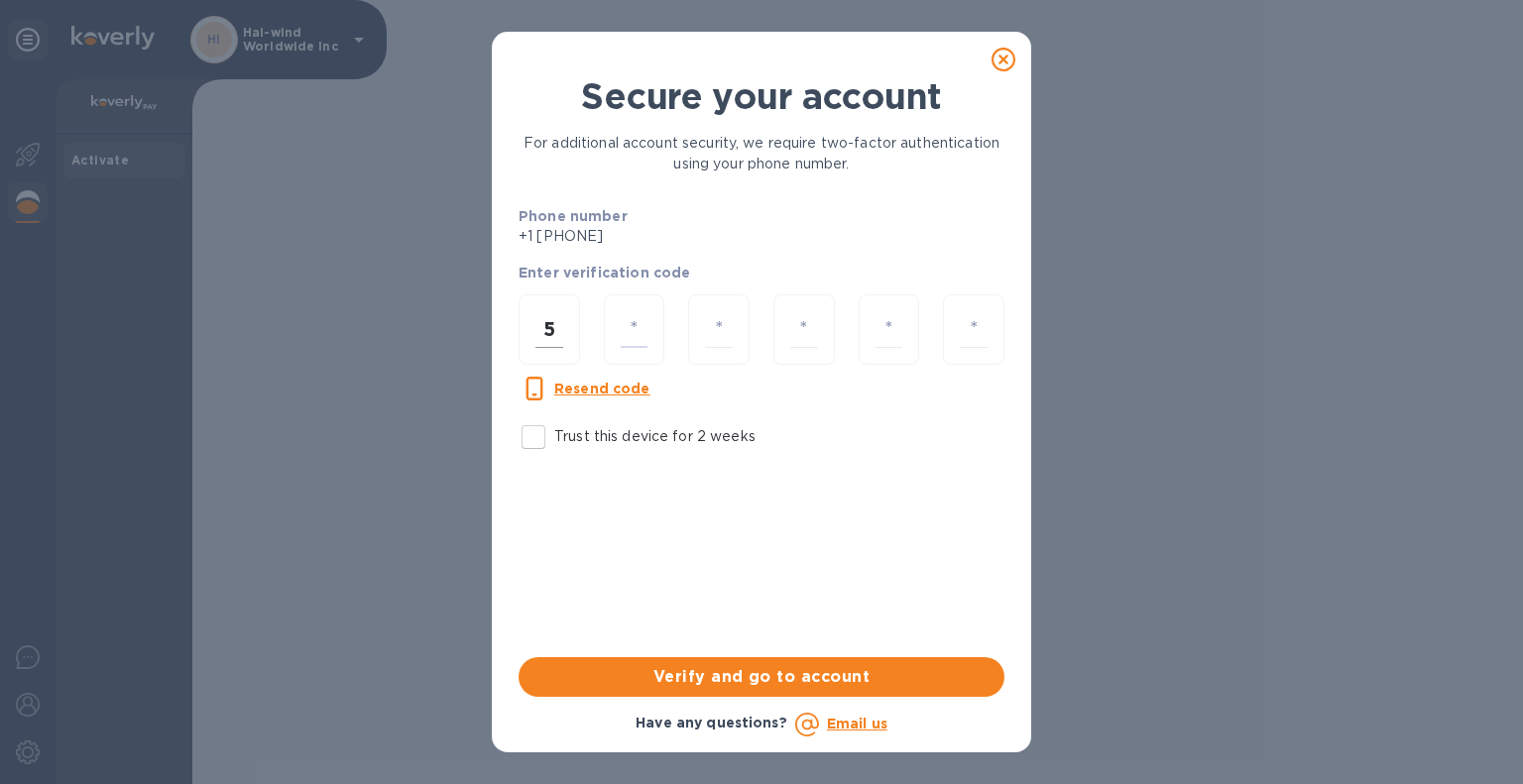 type on "4" 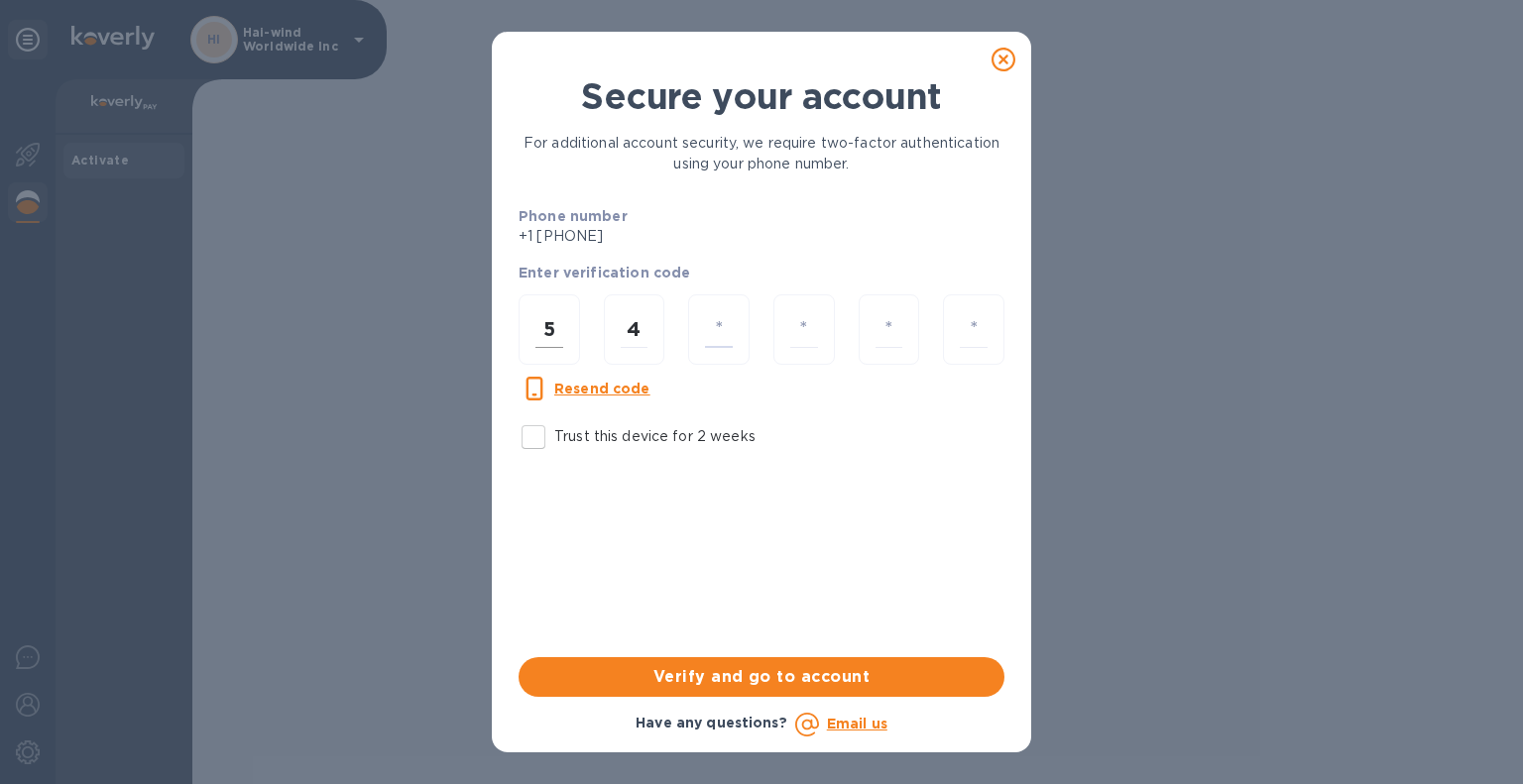 type on "5" 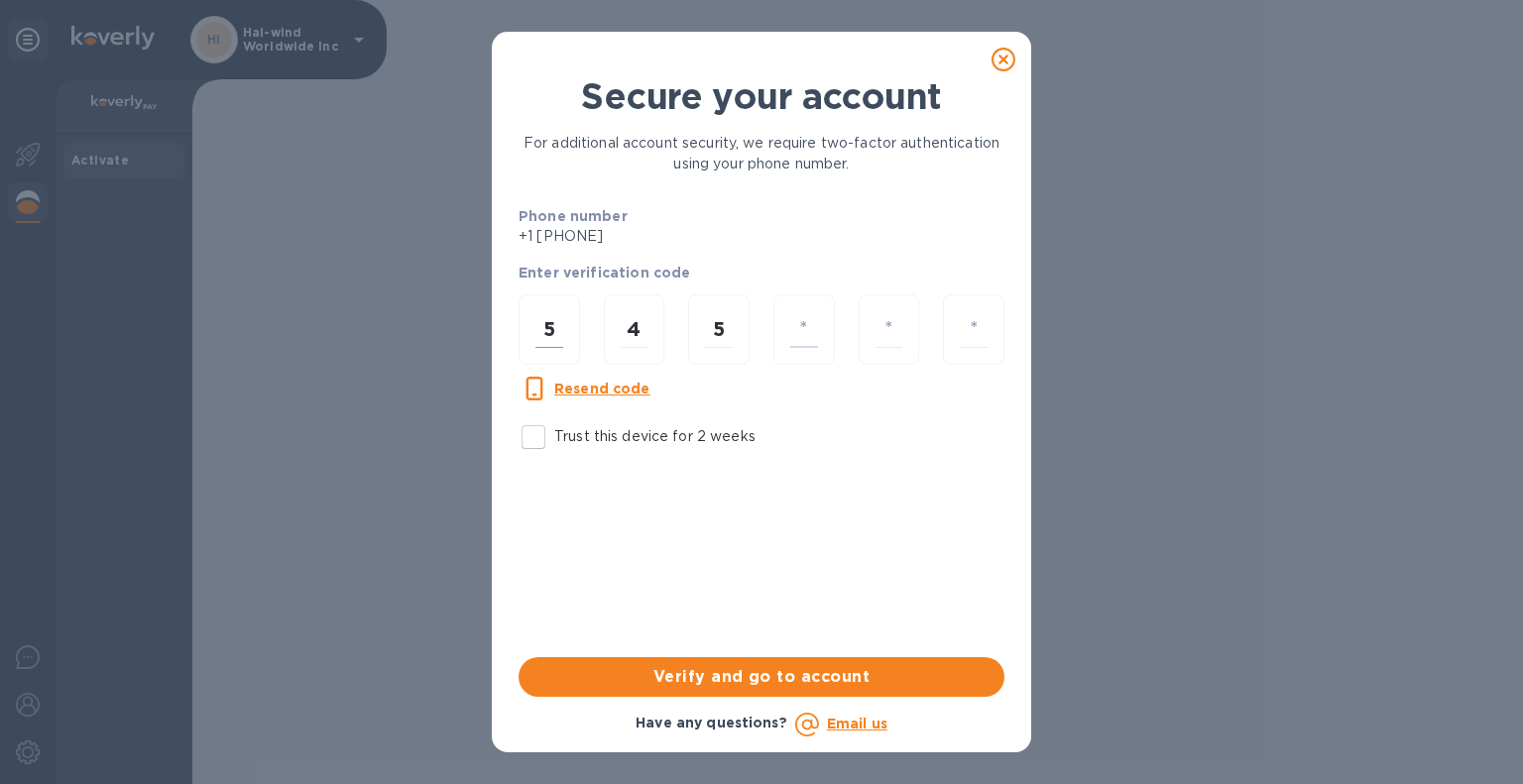 type on "6" 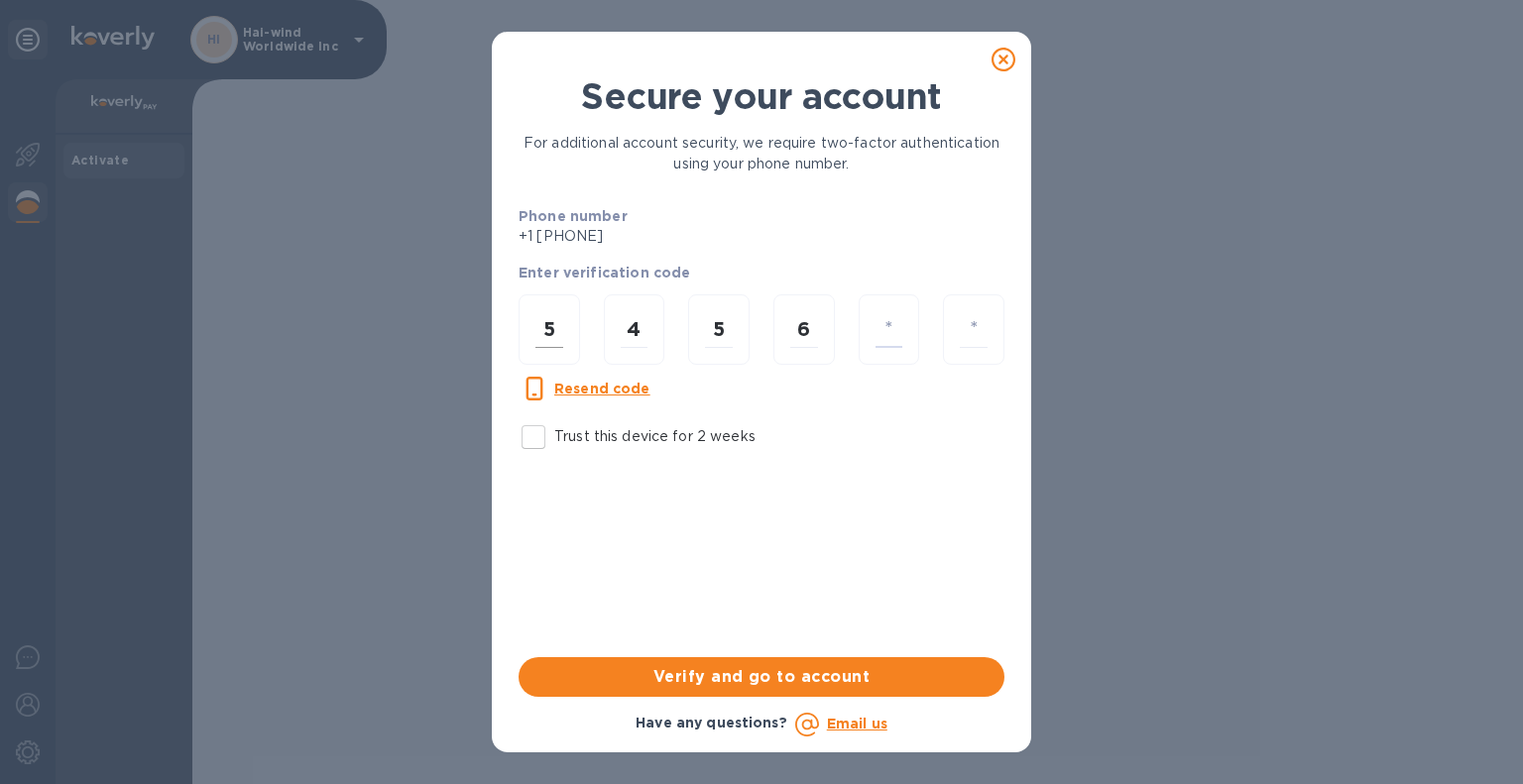 type on "9" 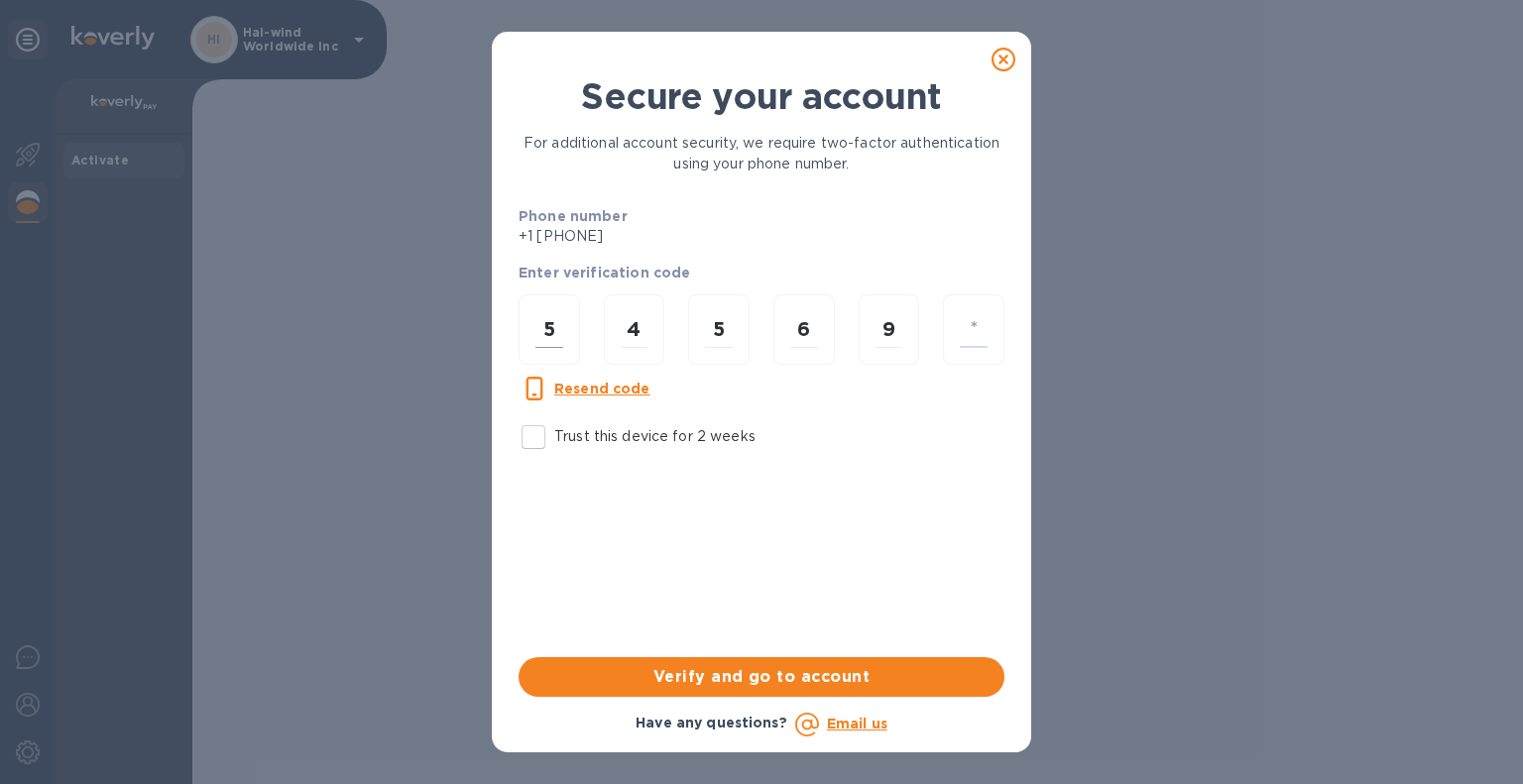 type on "5" 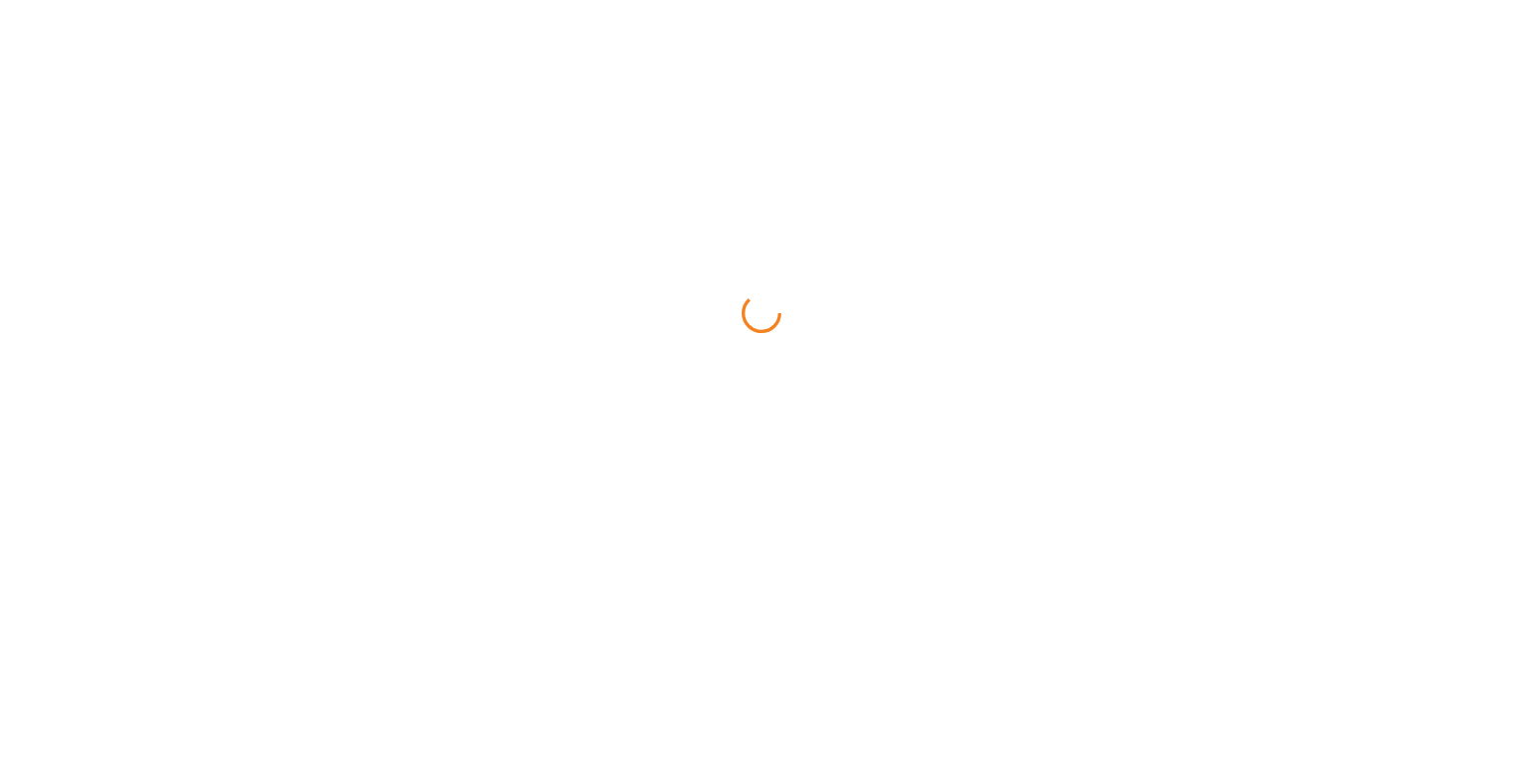 scroll, scrollTop: 0, scrollLeft: 0, axis: both 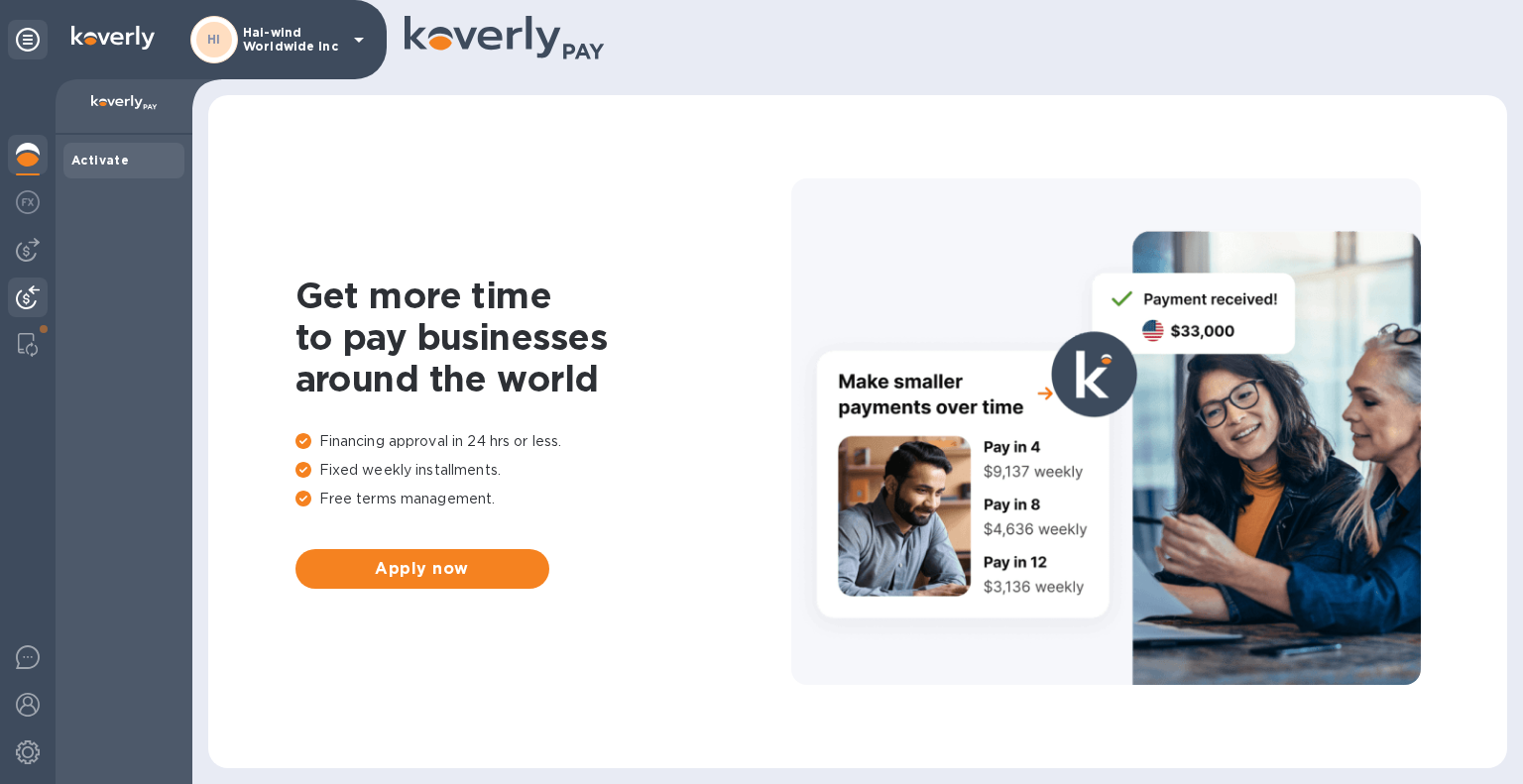 click at bounding box center (28, 297) 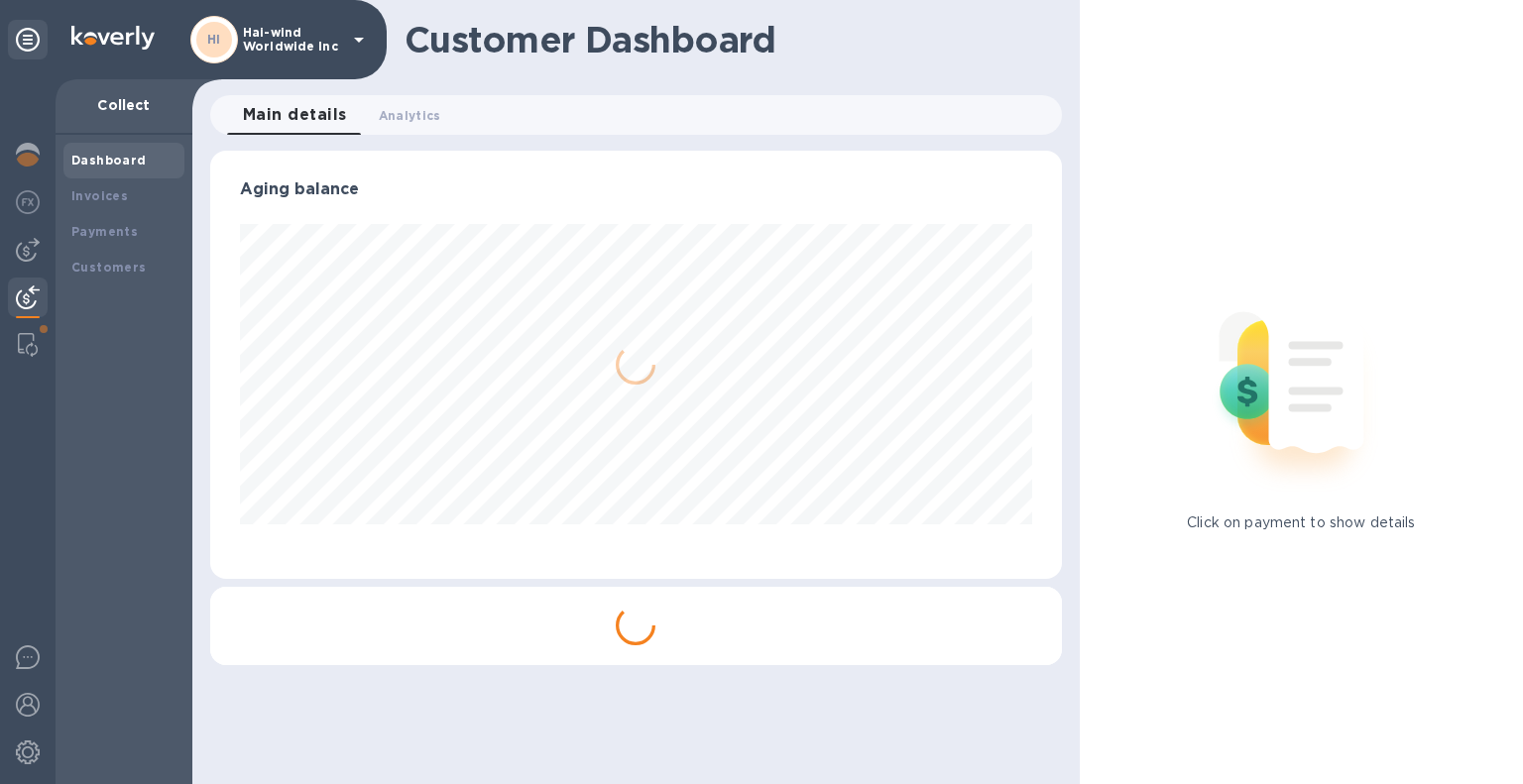scroll, scrollTop: 990722, scrollLeft: 990685, axis: both 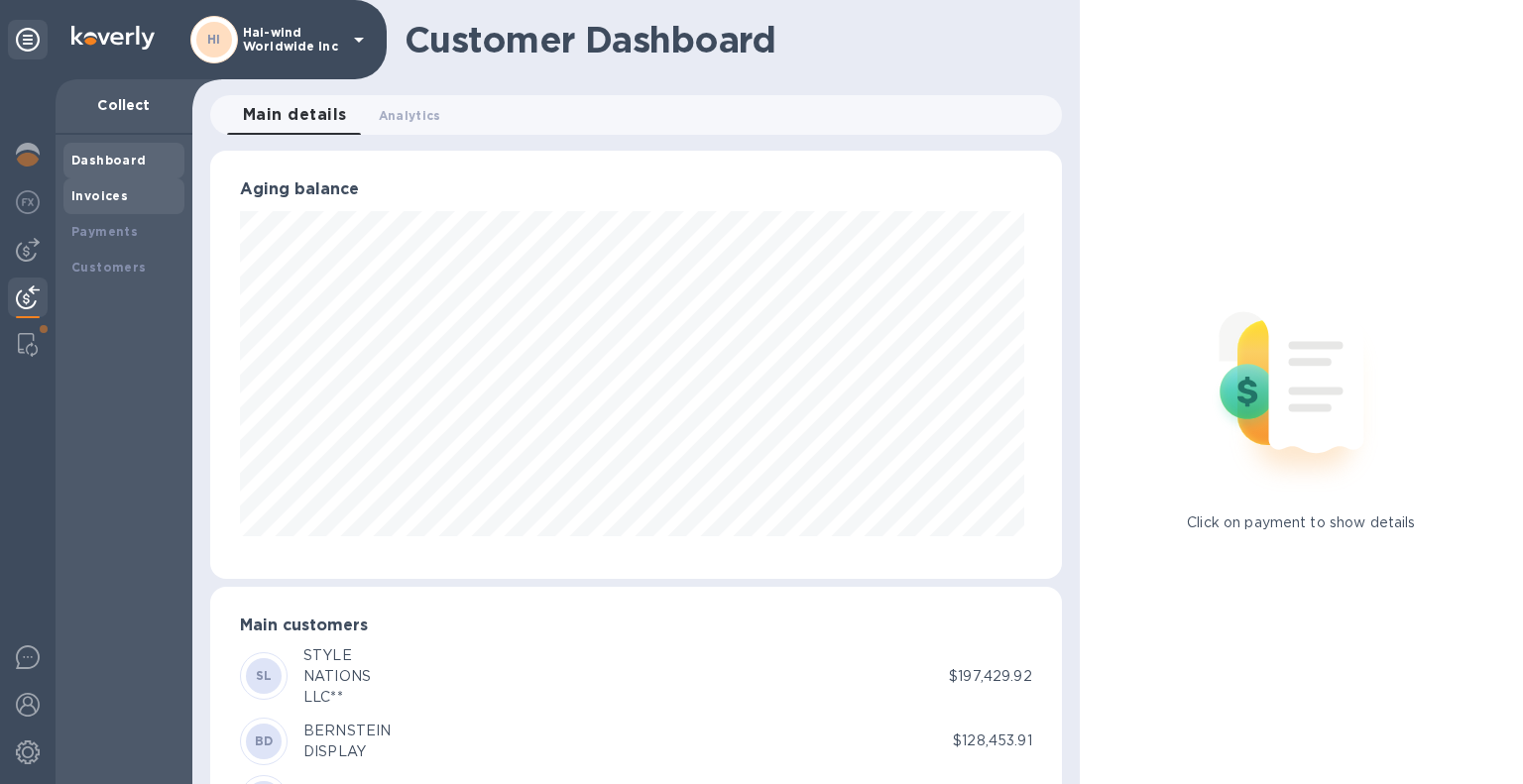 click on "Invoices" at bounding box center (99, 195) 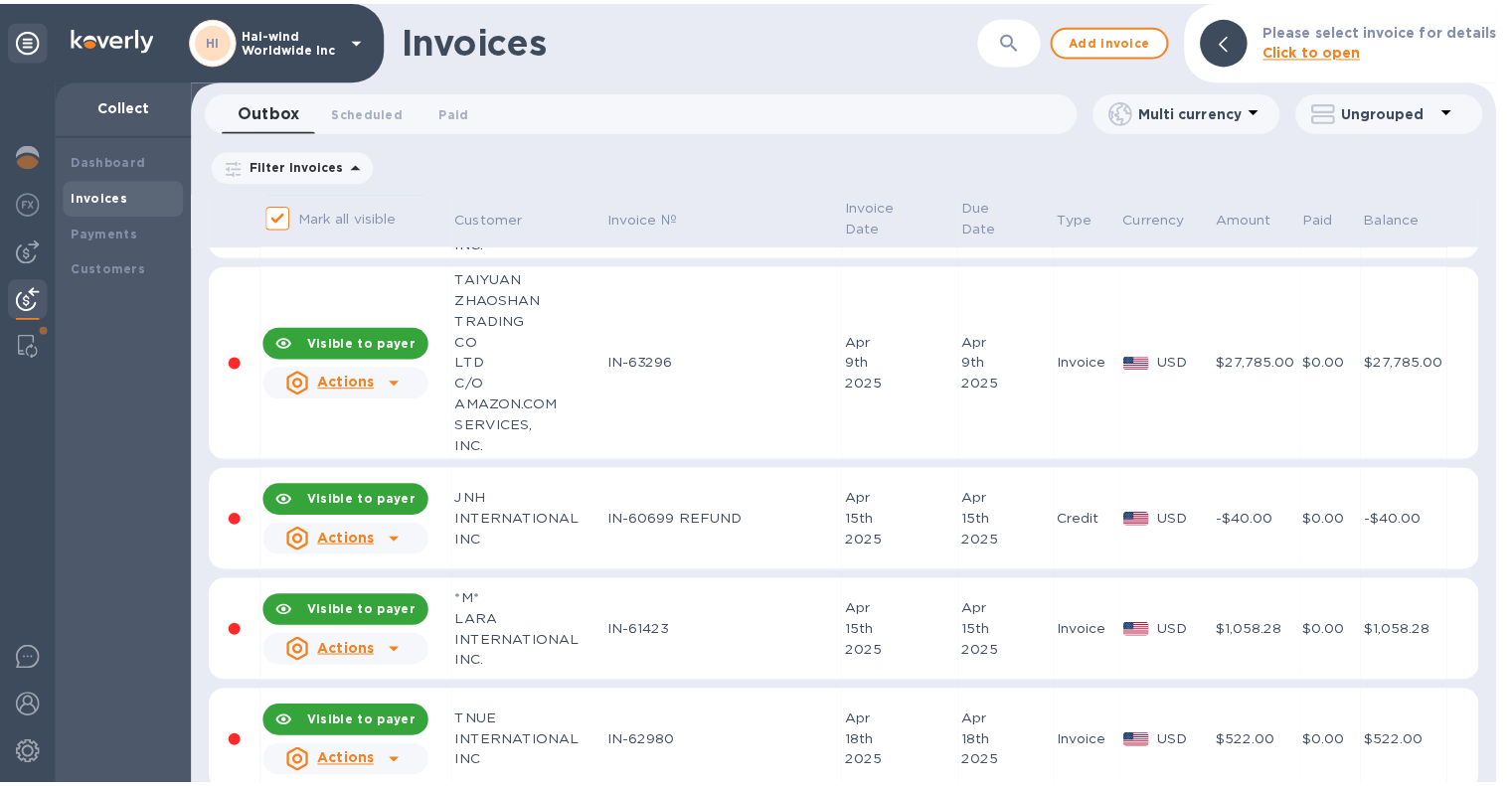 scroll, scrollTop: 0, scrollLeft: 0, axis: both 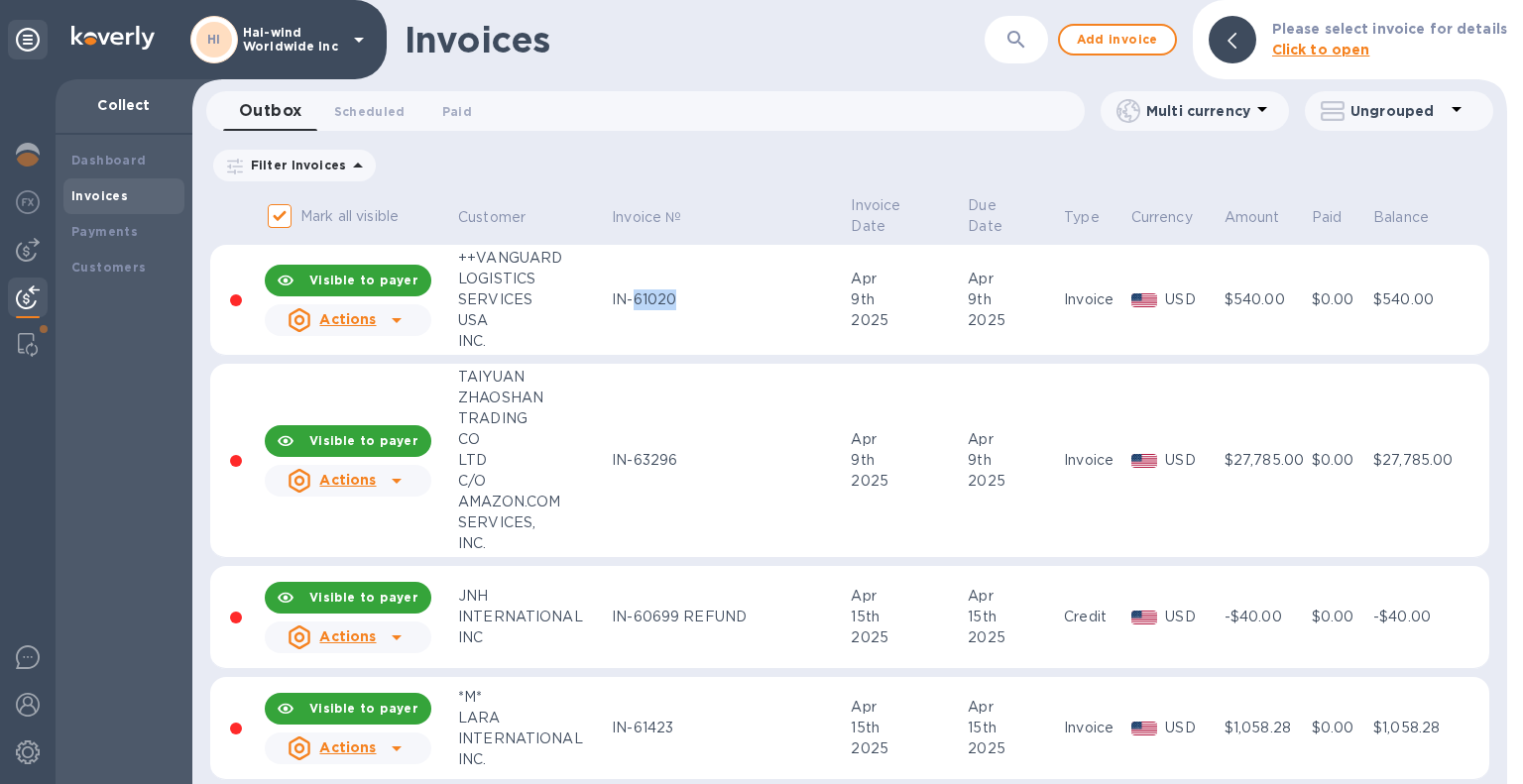 drag, startPoint x: 693, startPoint y: 300, endPoint x: 633, endPoint y: 304, distance: 60.13319 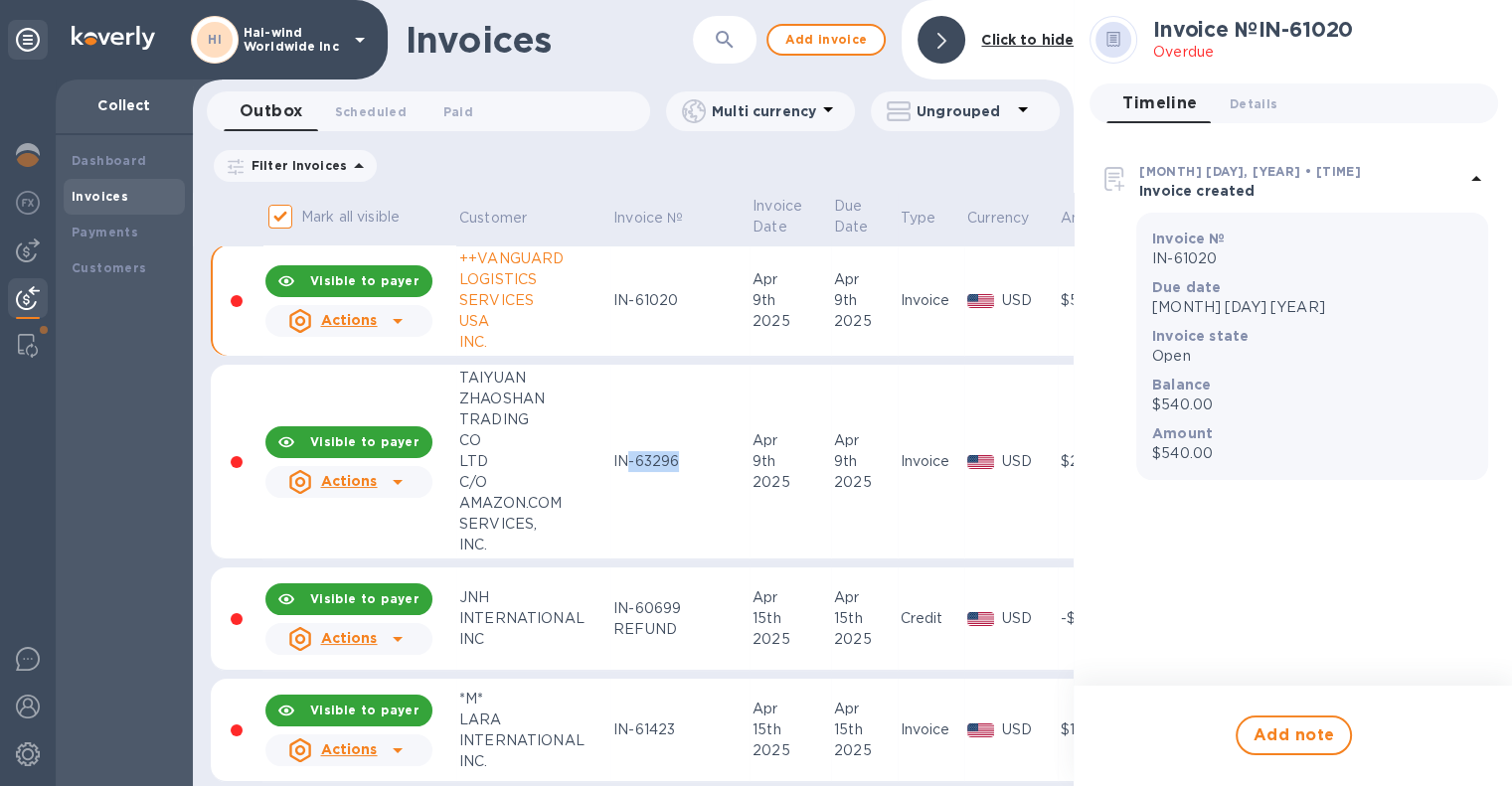 drag, startPoint x: 683, startPoint y: 468, endPoint x: 630, endPoint y: 471, distance: 53.08484 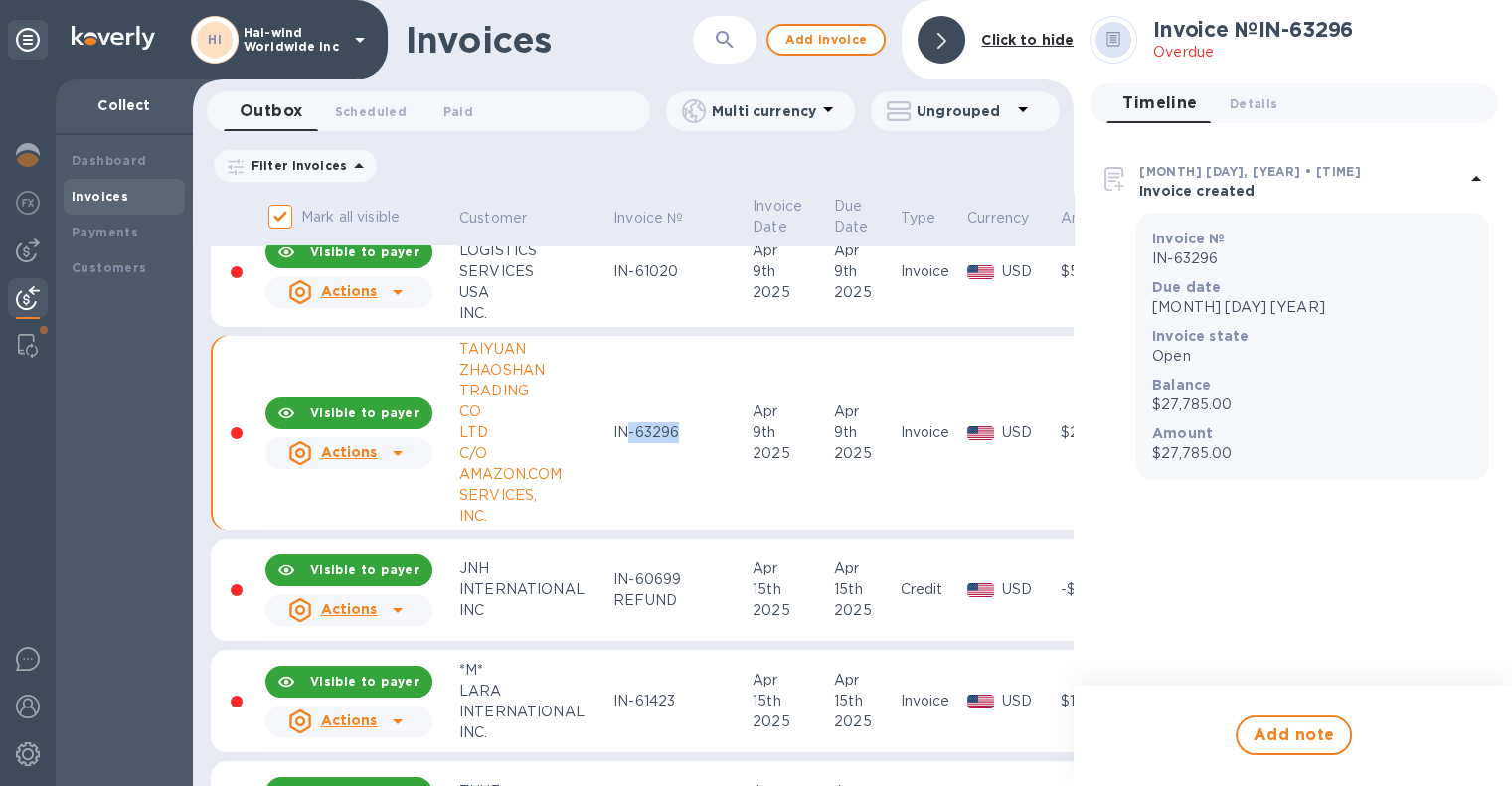 scroll, scrollTop: 0, scrollLeft: 0, axis: both 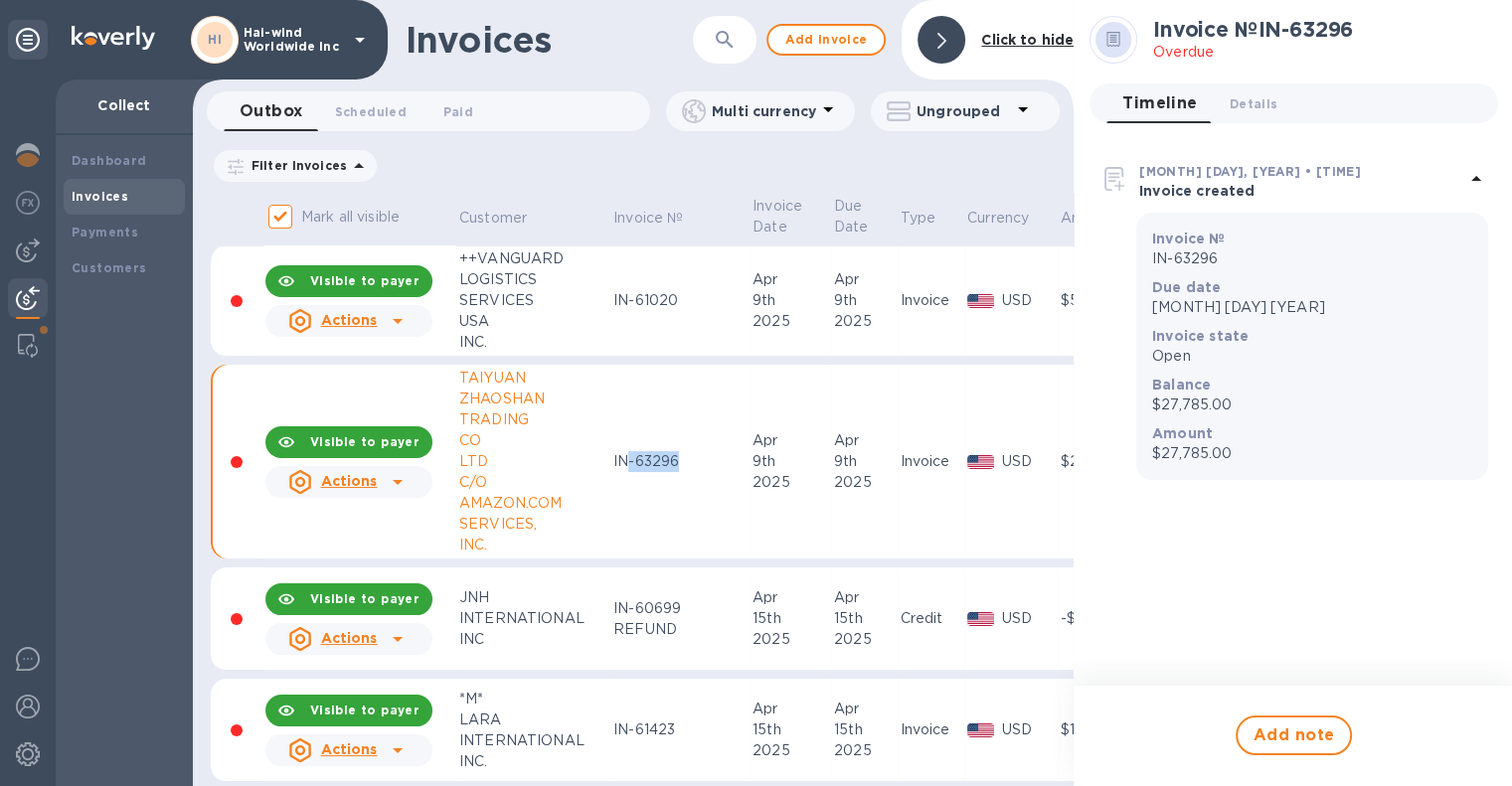 click on "IN-63296" at bounding box center (680, 462) 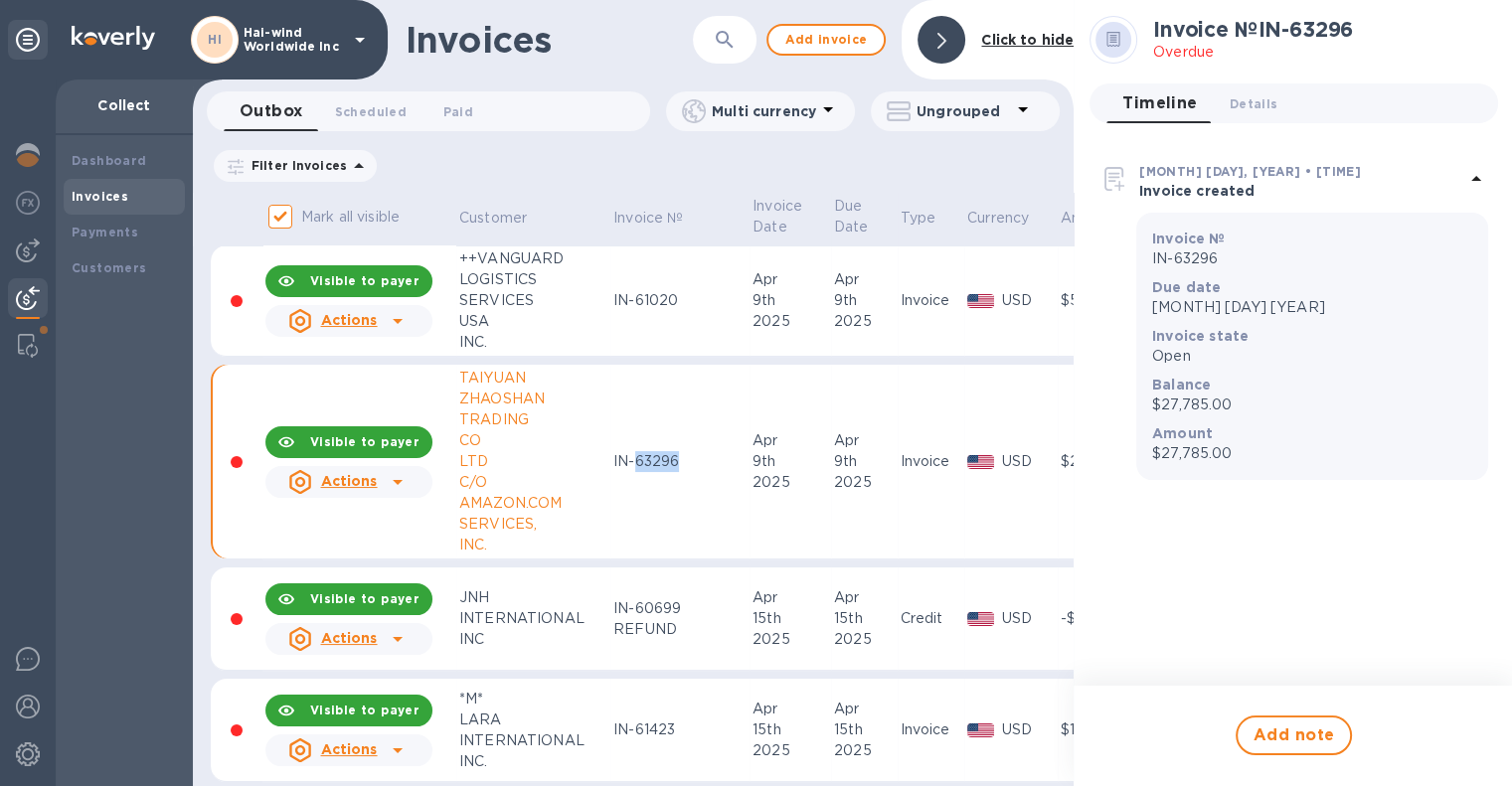 drag, startPoint x: 649, startPoint y: 470, endPoint x: 635, endPoint y: 470, distance: 14 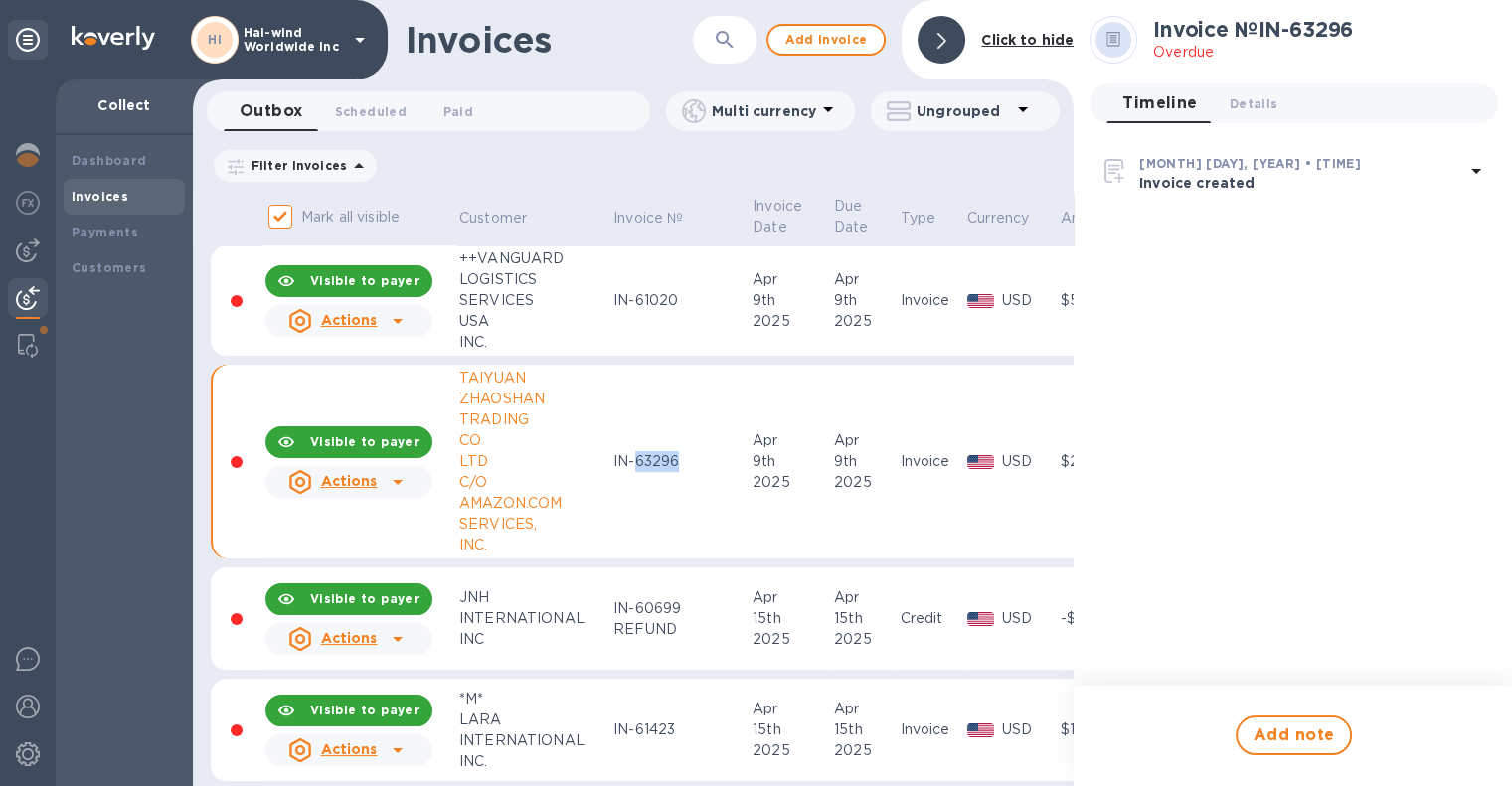 click 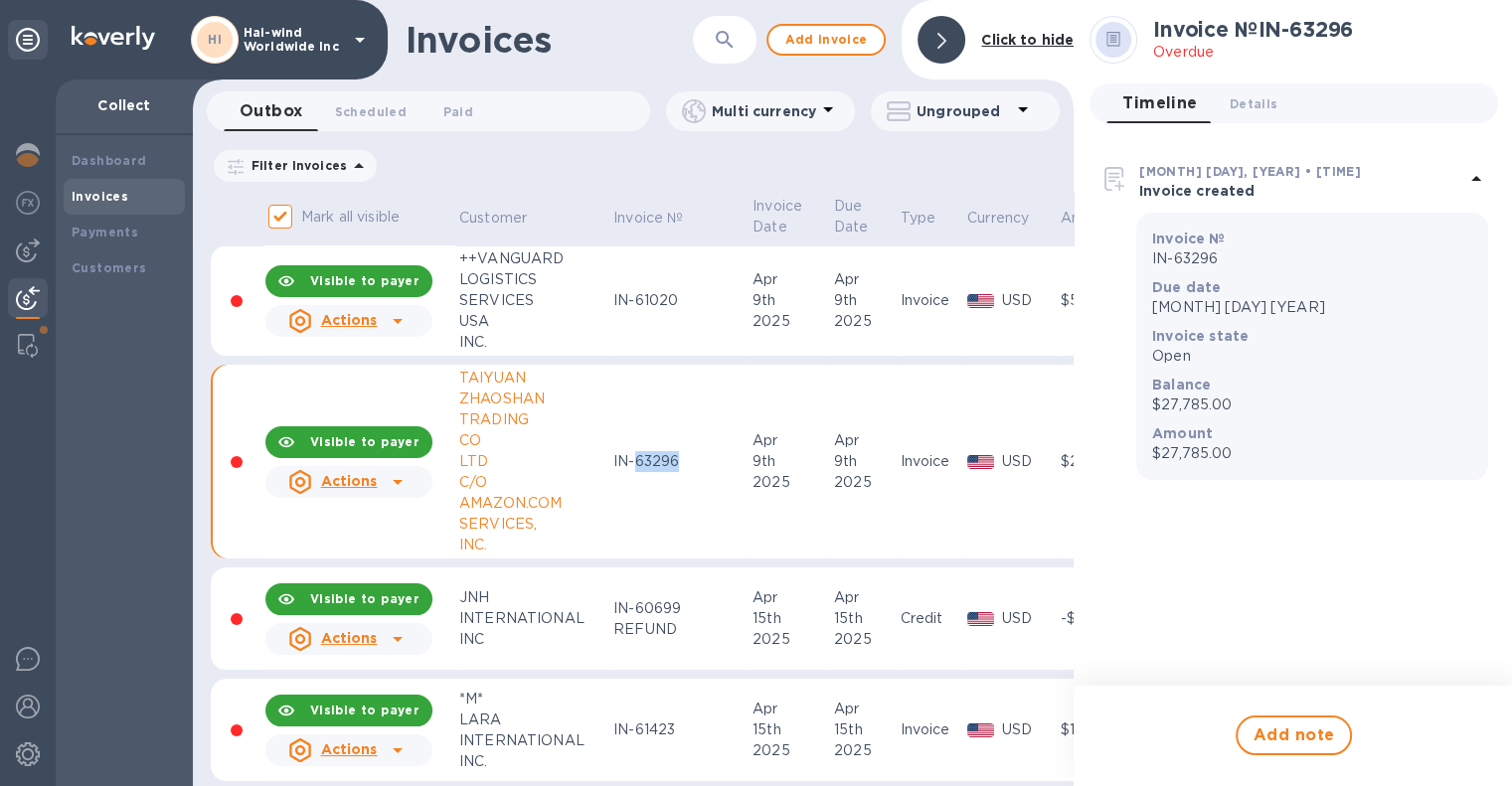click on "IN-63296" at bounding box center [680, 462] 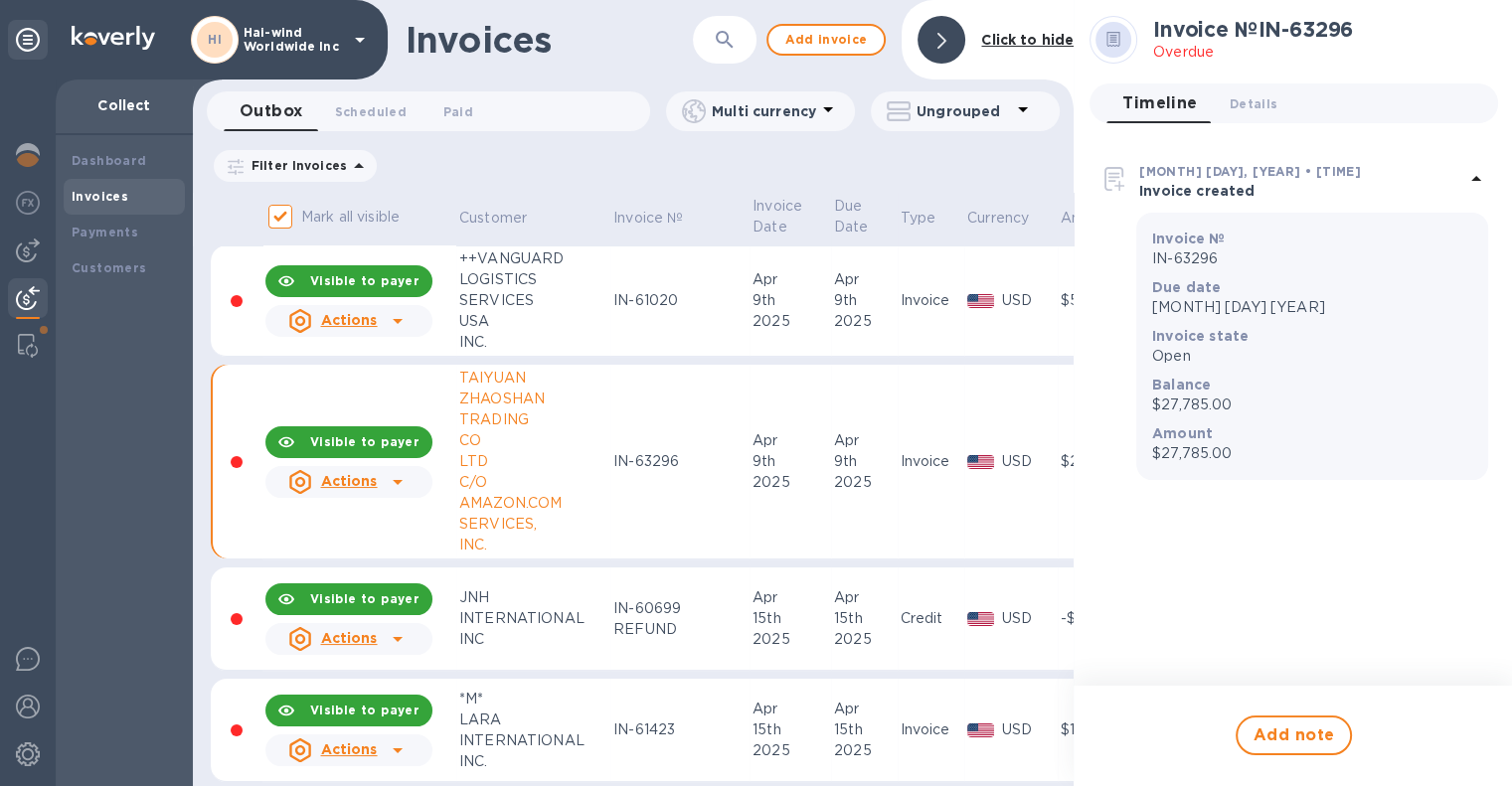 click on "[MONTH] [DAY] [YEAR]" at bounding box center (790, 462) 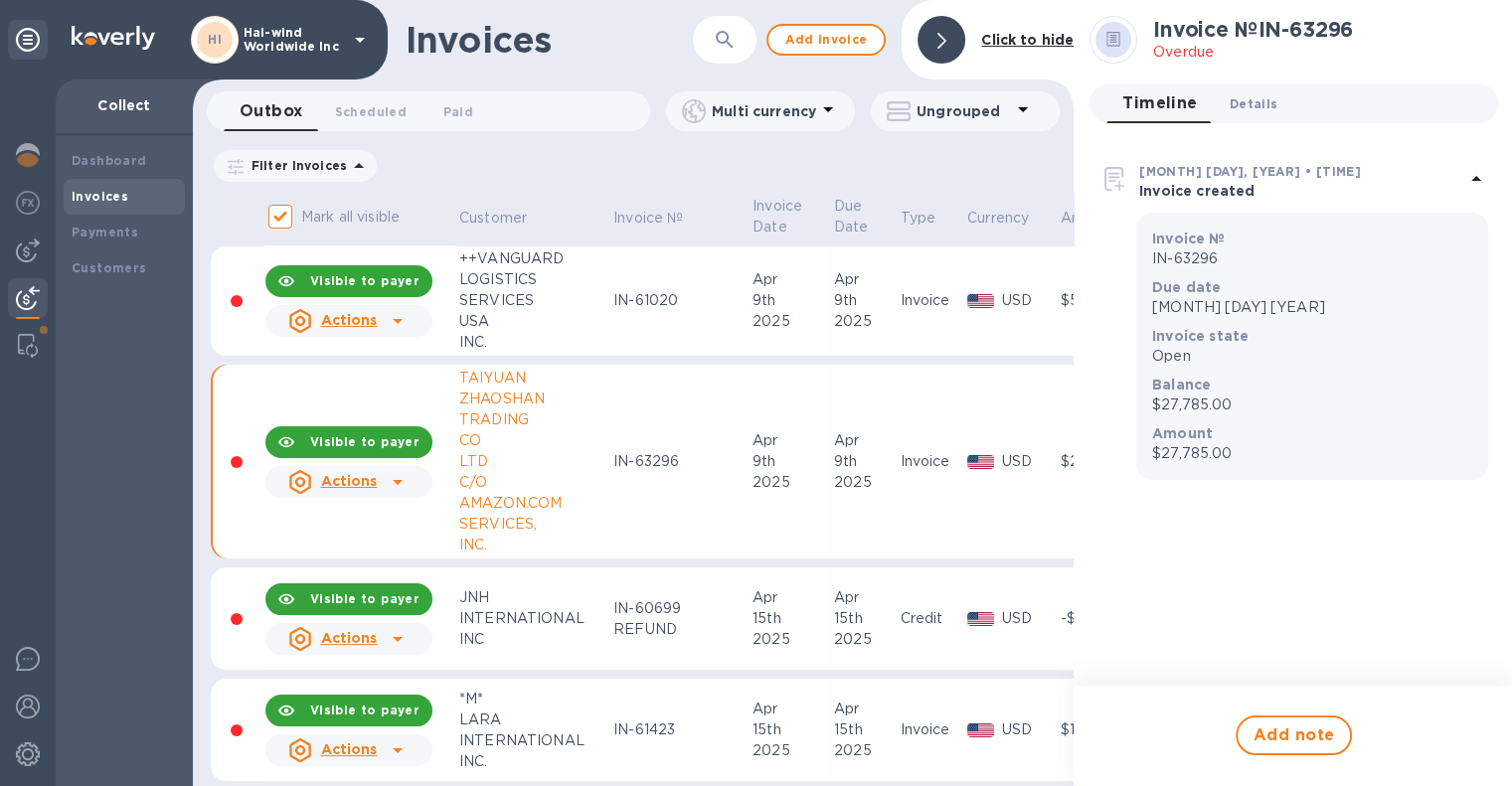 click on "Details 0" at bounding box center [1254, 103] 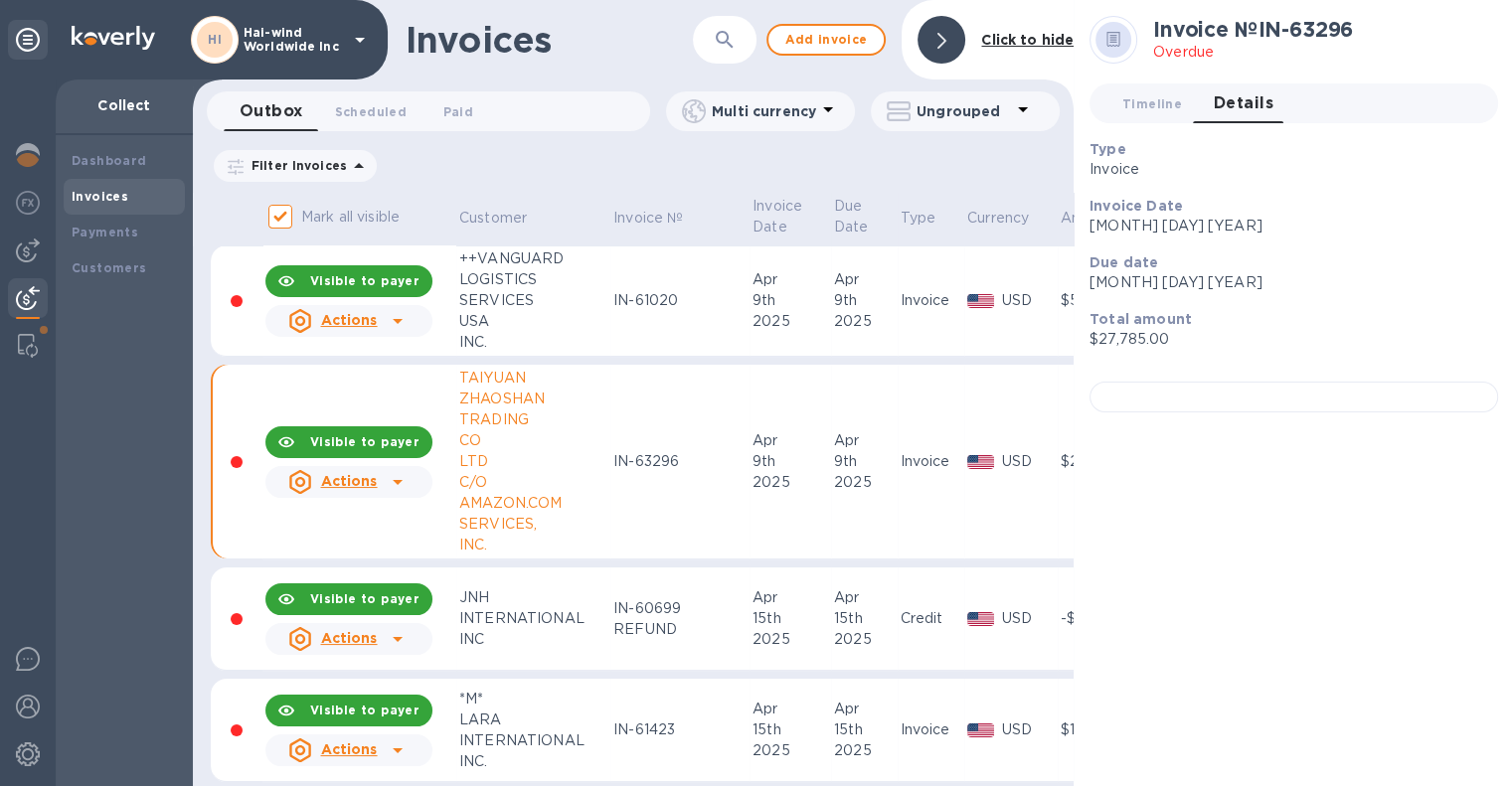 scroll, scrollTop: 0, scrollLeft: 0, axis: both 